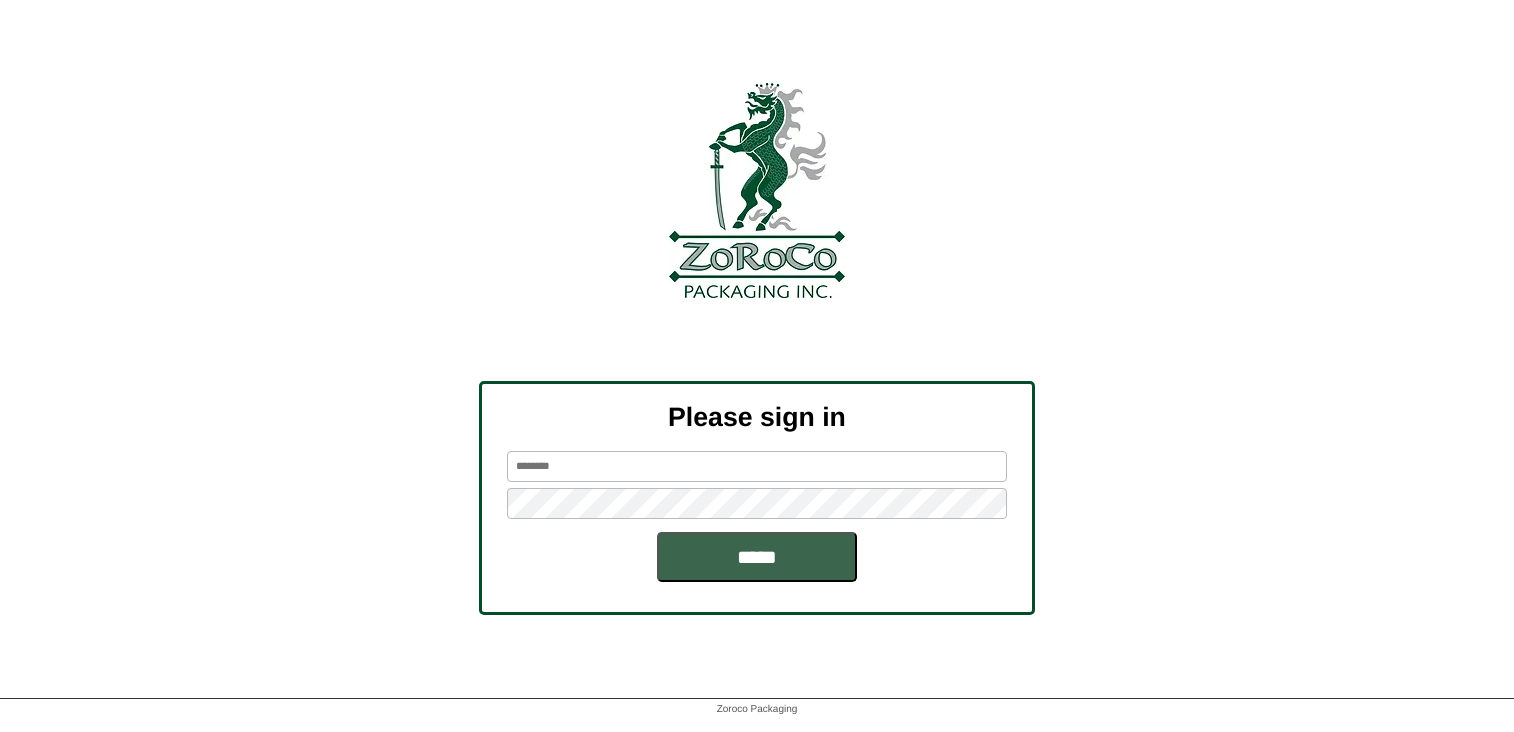 scroll, scrollTop: 0, scrollLeft: 0, axis: both 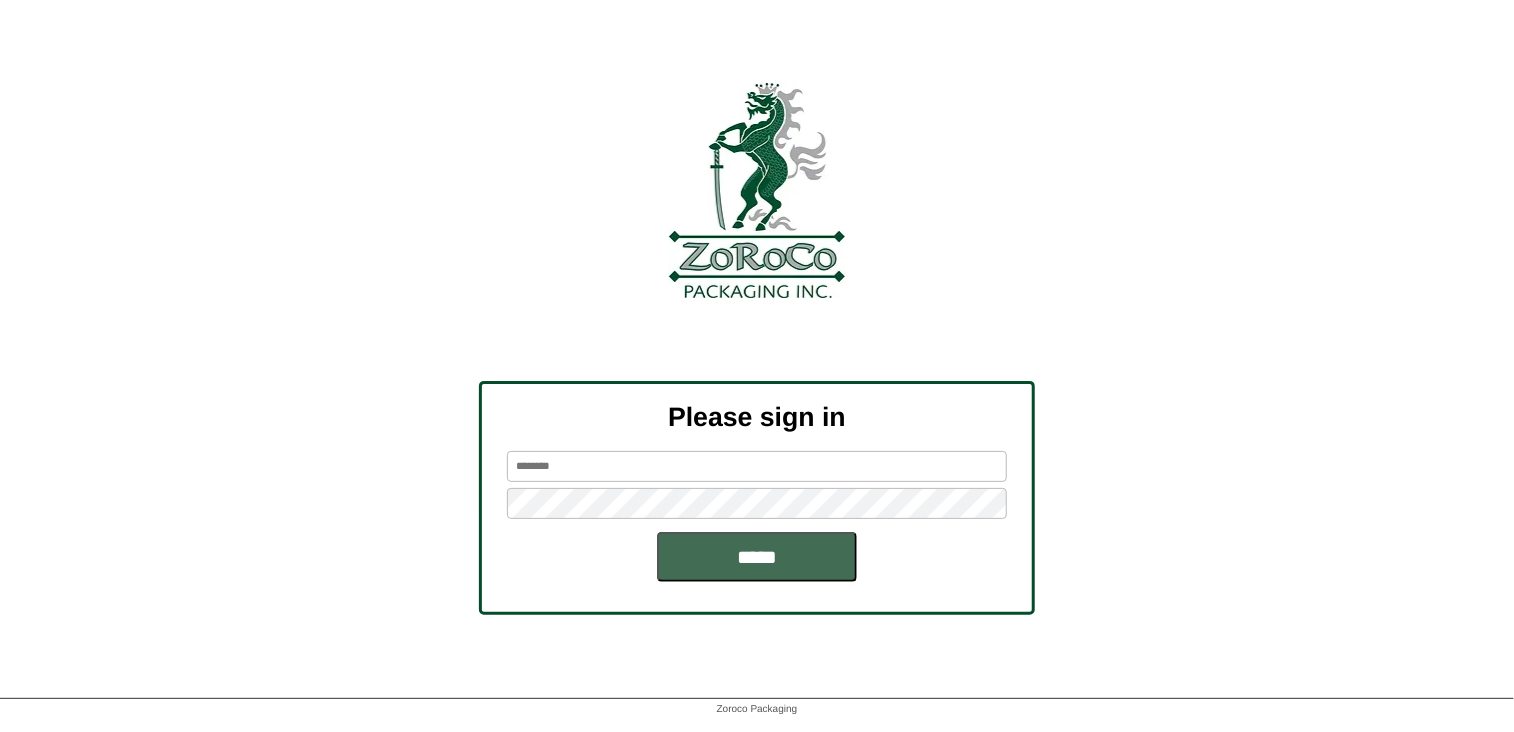 type on "*******" 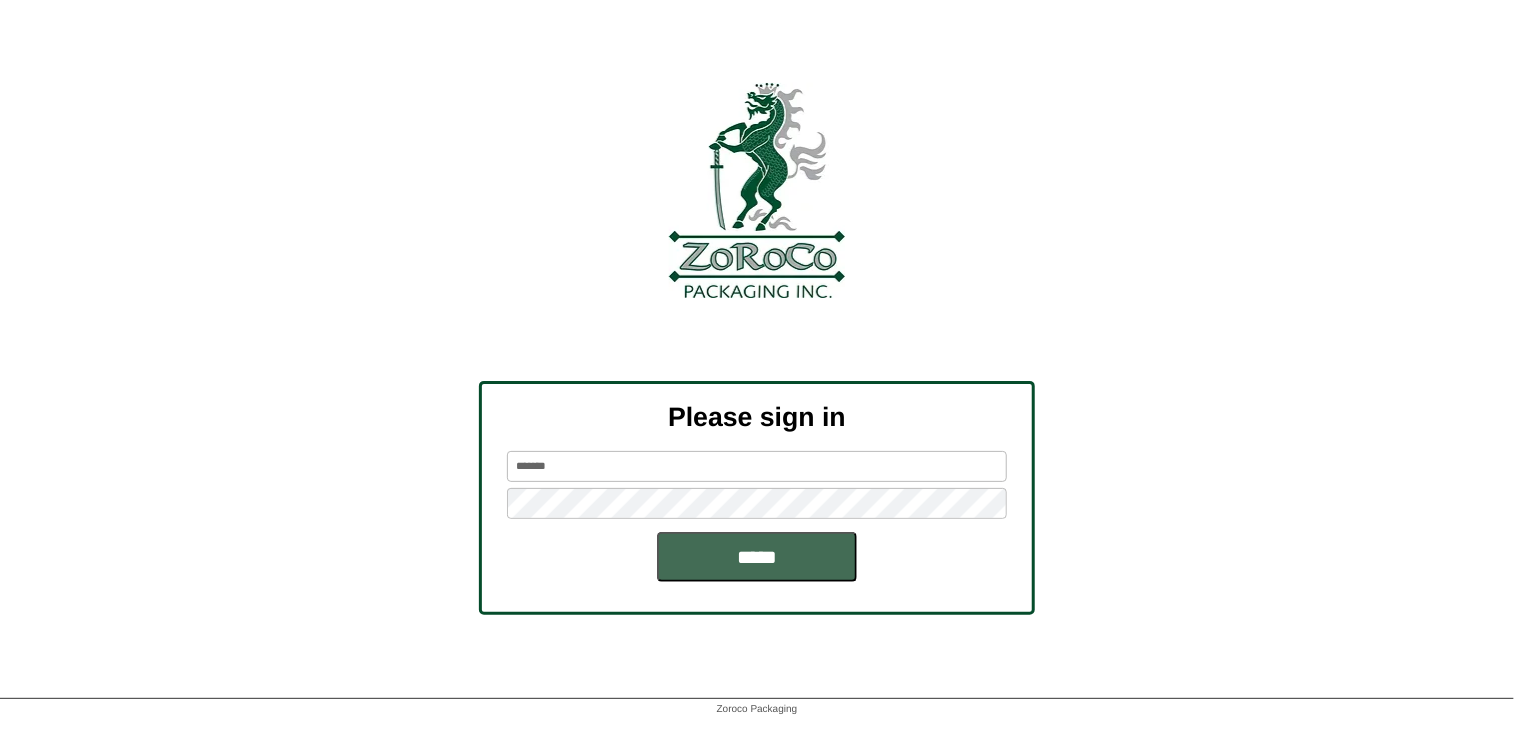 click on "*****" at bounding box center [757, 557] 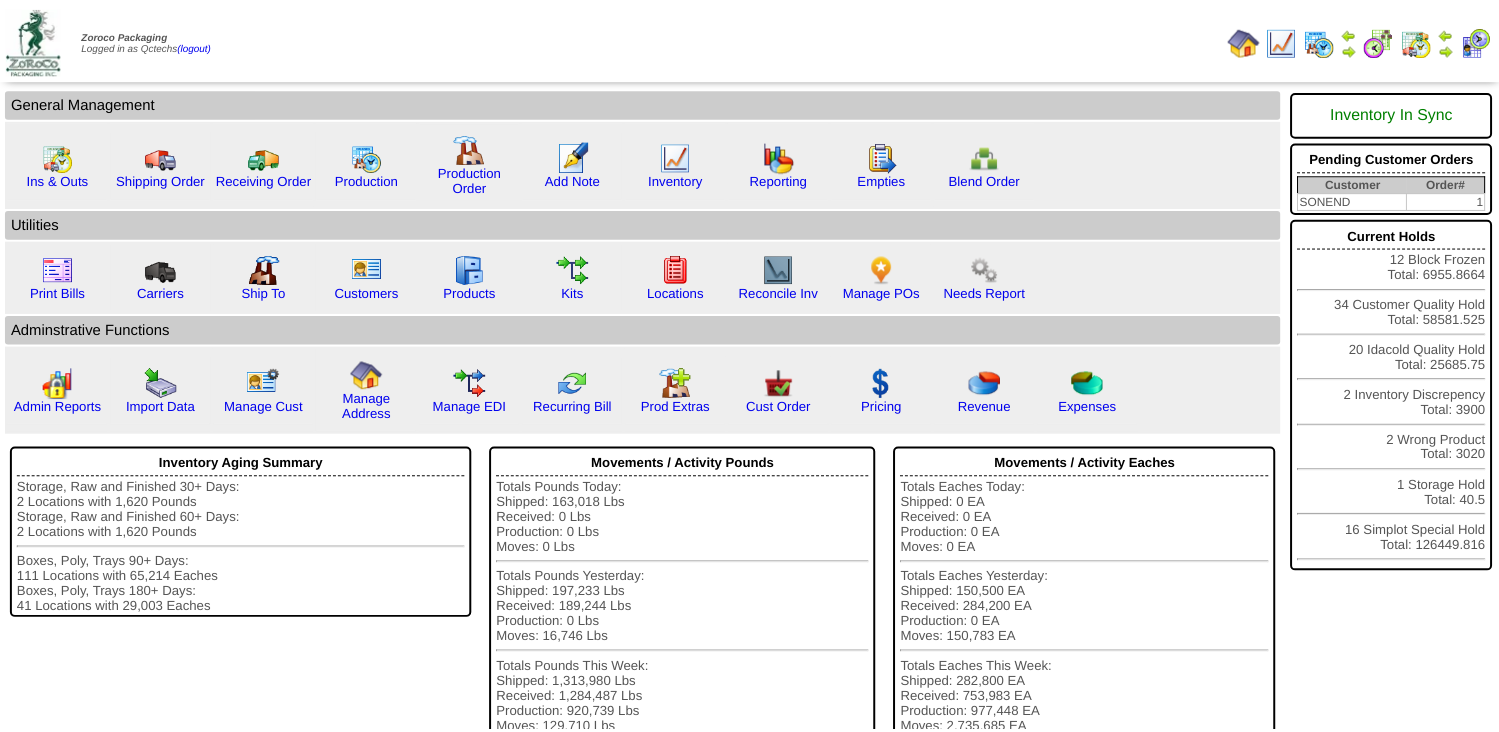 scroll, scrollTop: 0, scrollLeft: 0, axis: both 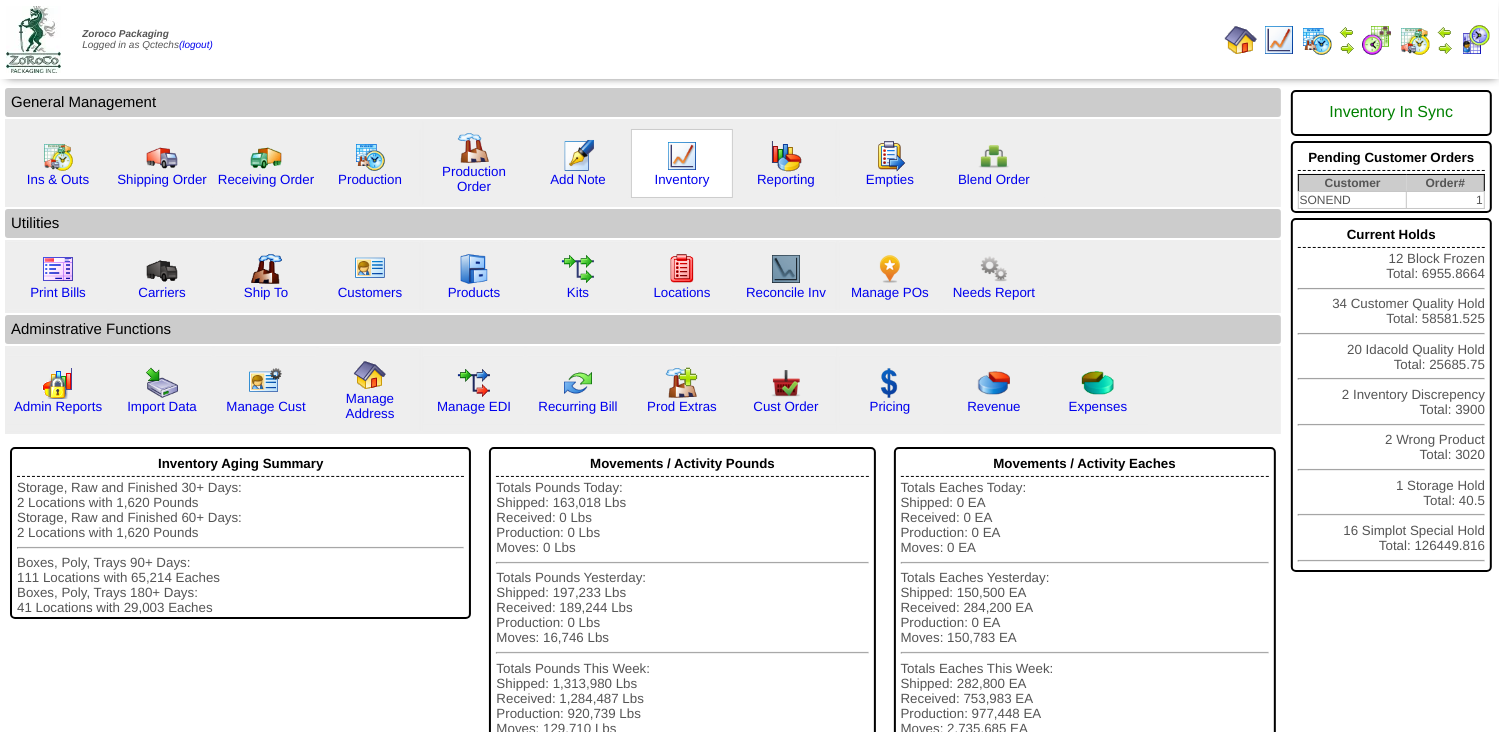 click at bounding box center (682, 156) 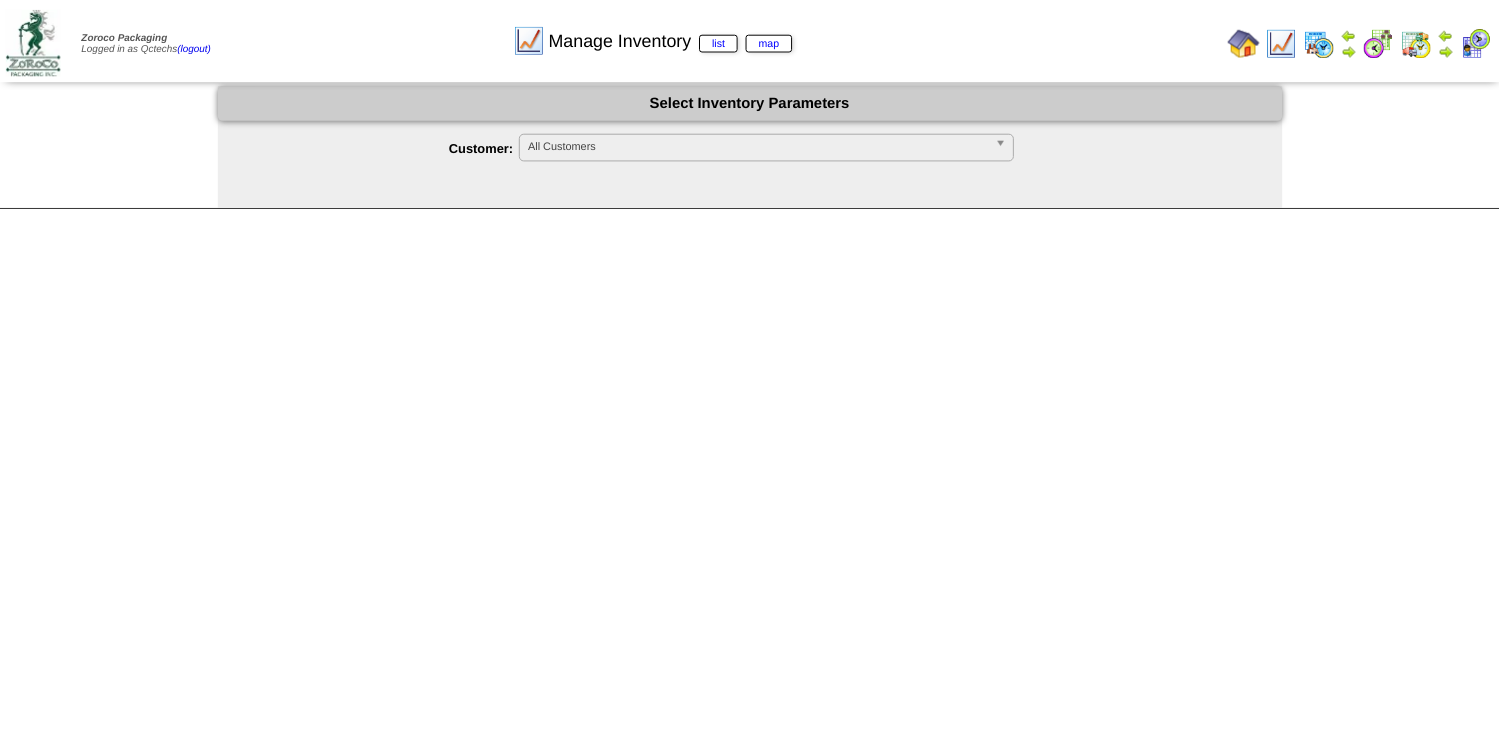 scroll, scrollTop: 0, scrollLeft: 0, axis: both 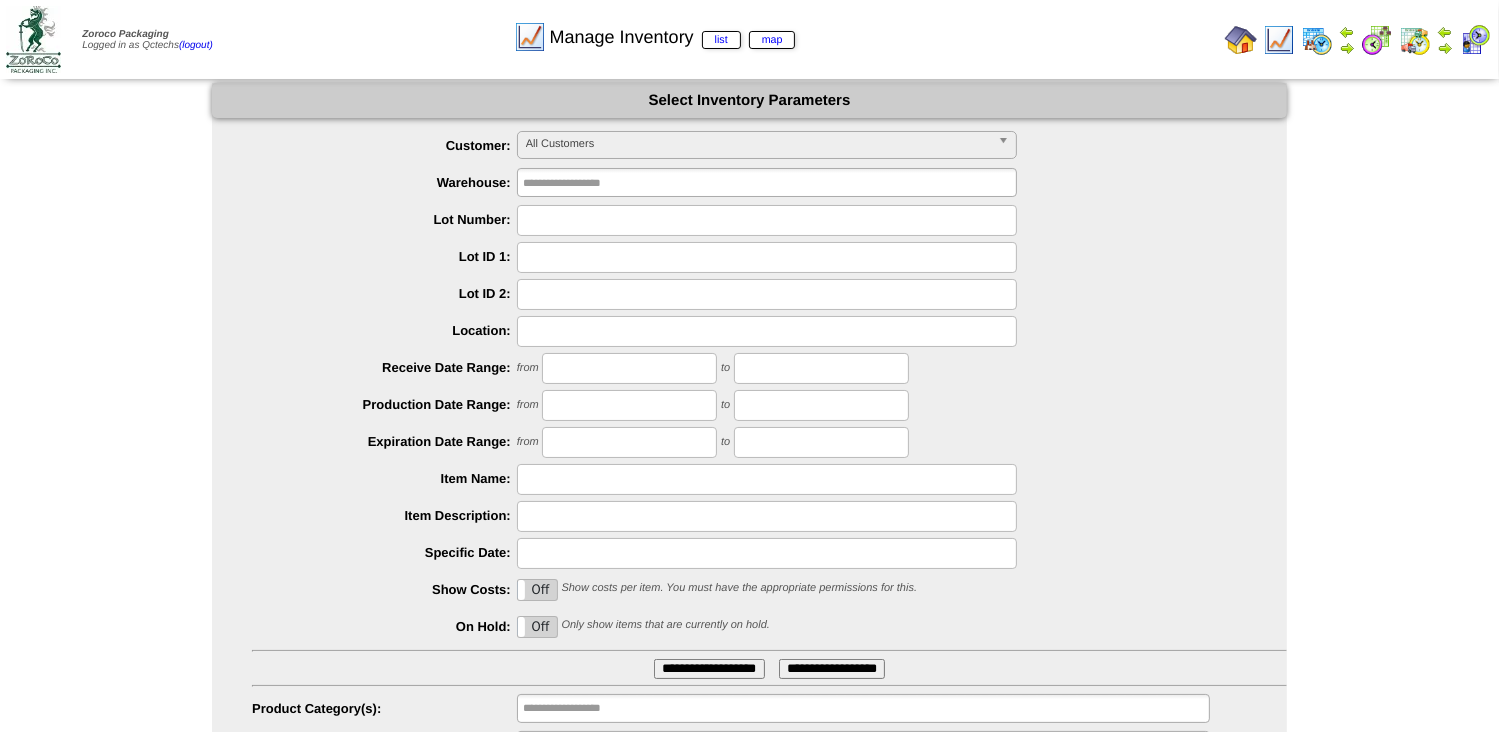 type 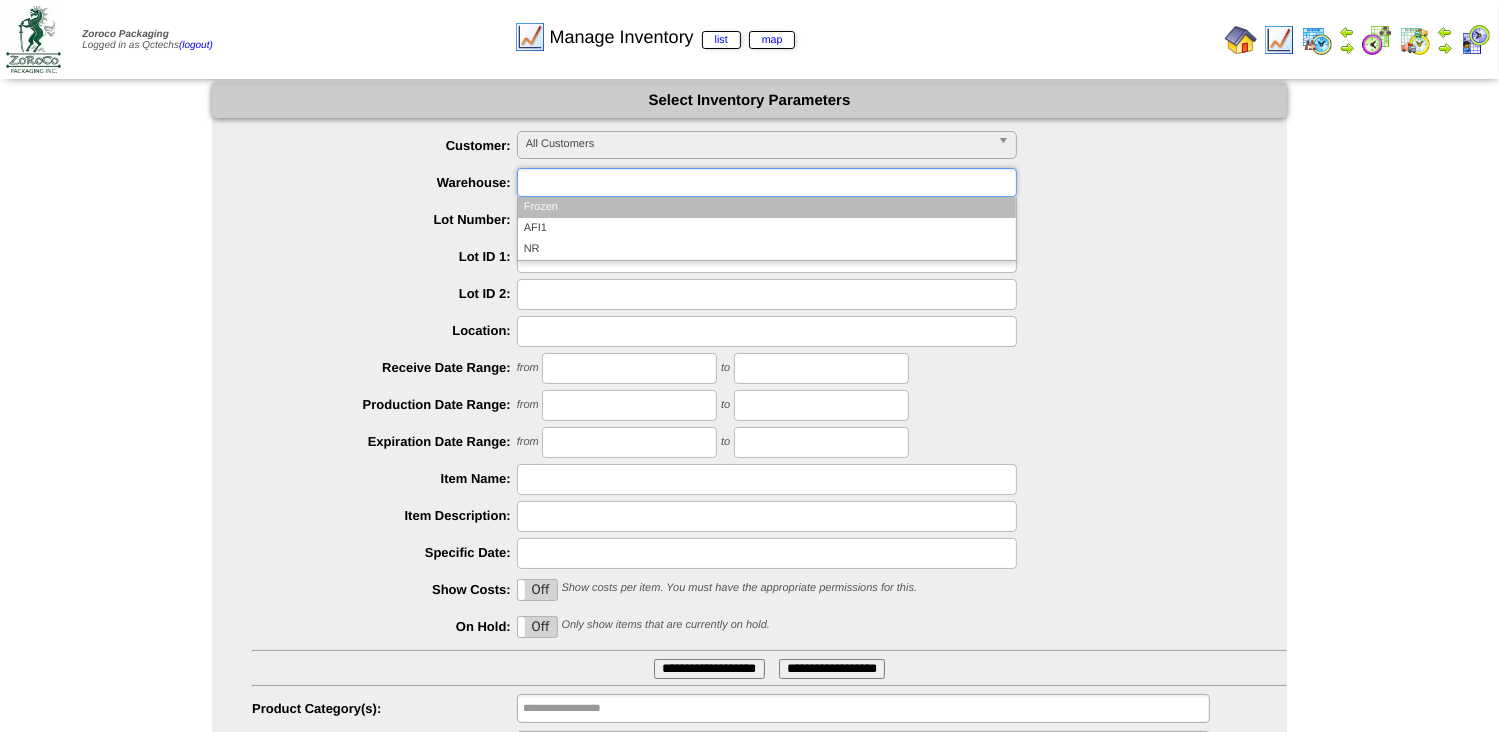 click at bounding box center (587, 182) 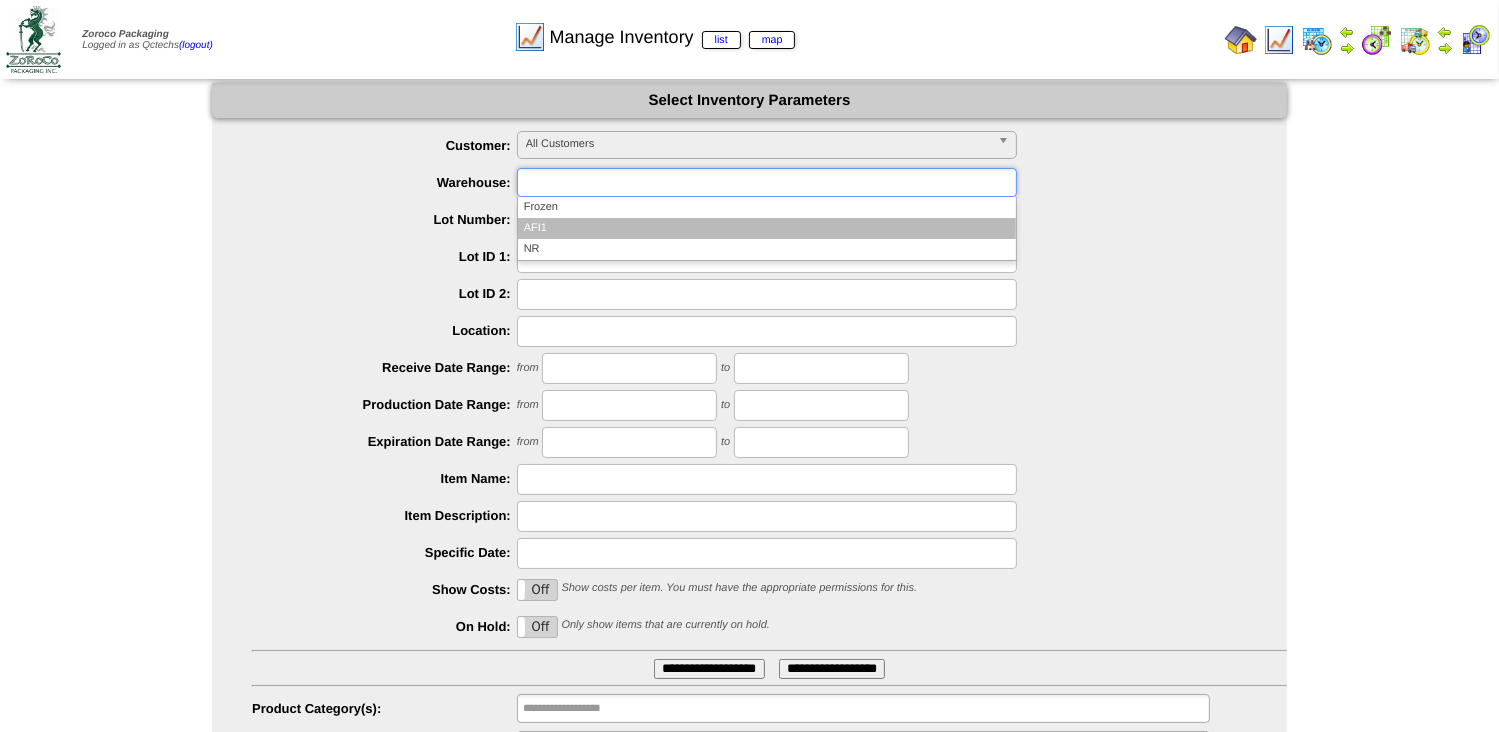 click on "AFI1" at bounding box center [767, 228] 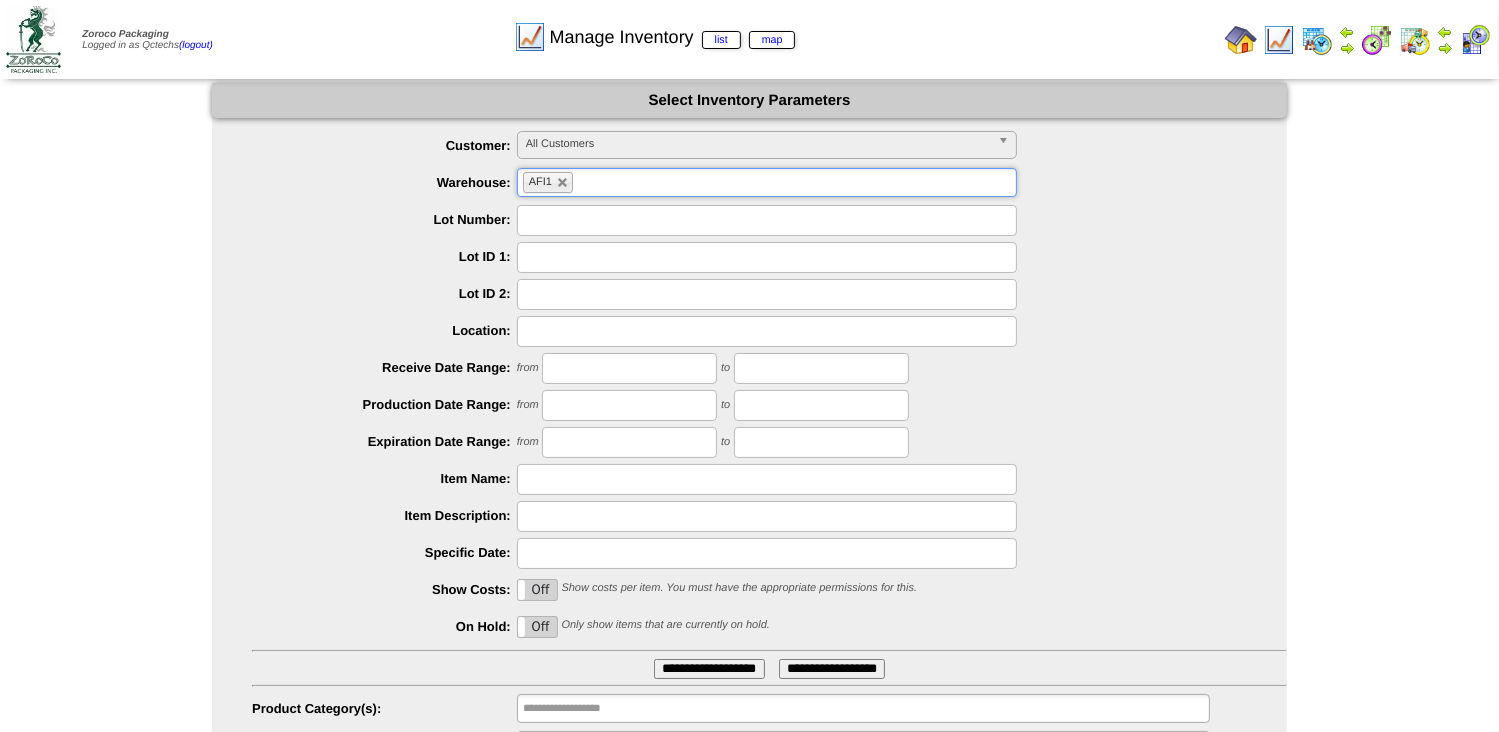 click at bounding box center [767, 479] 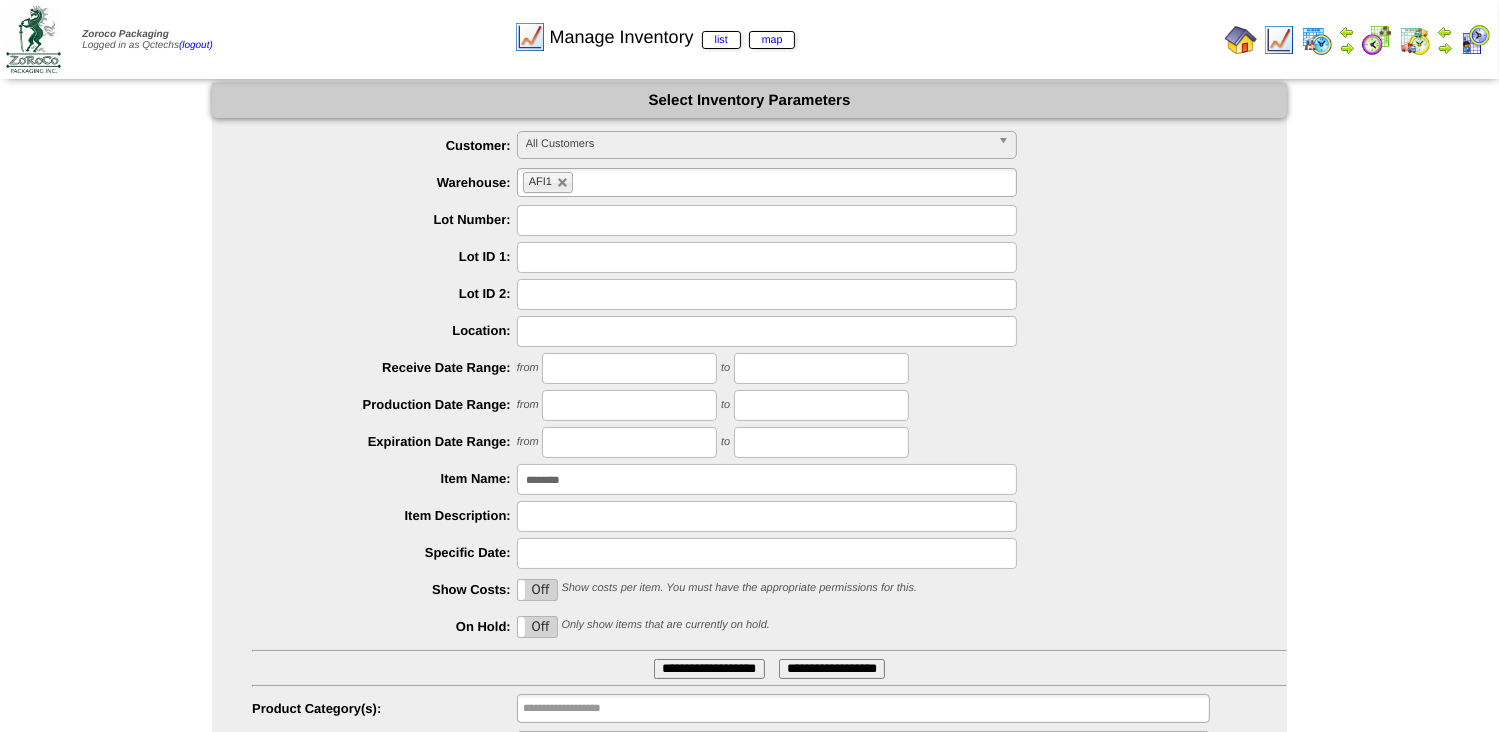 type on "********" 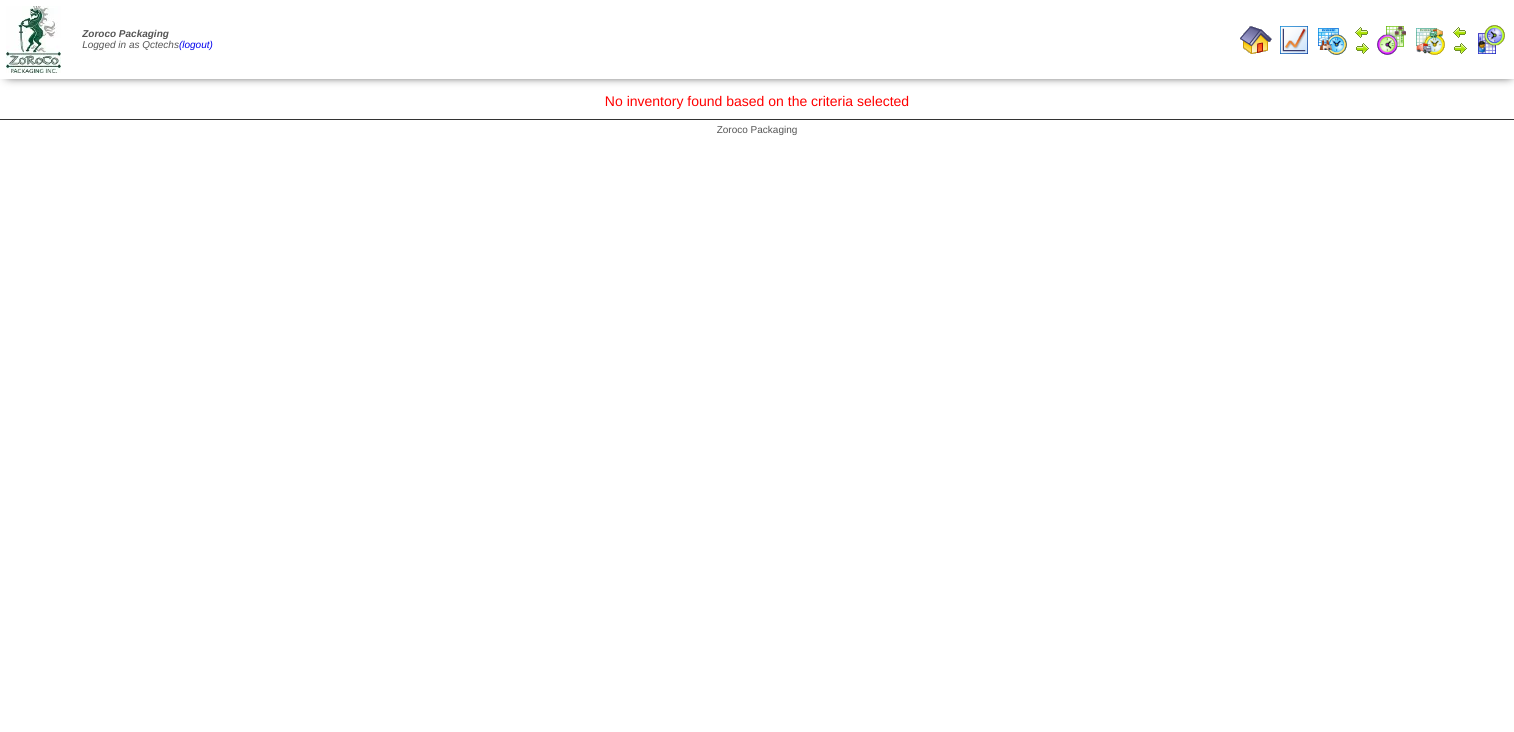 scroll, scrollTop: 0, scrollLeft: 0, axis: both 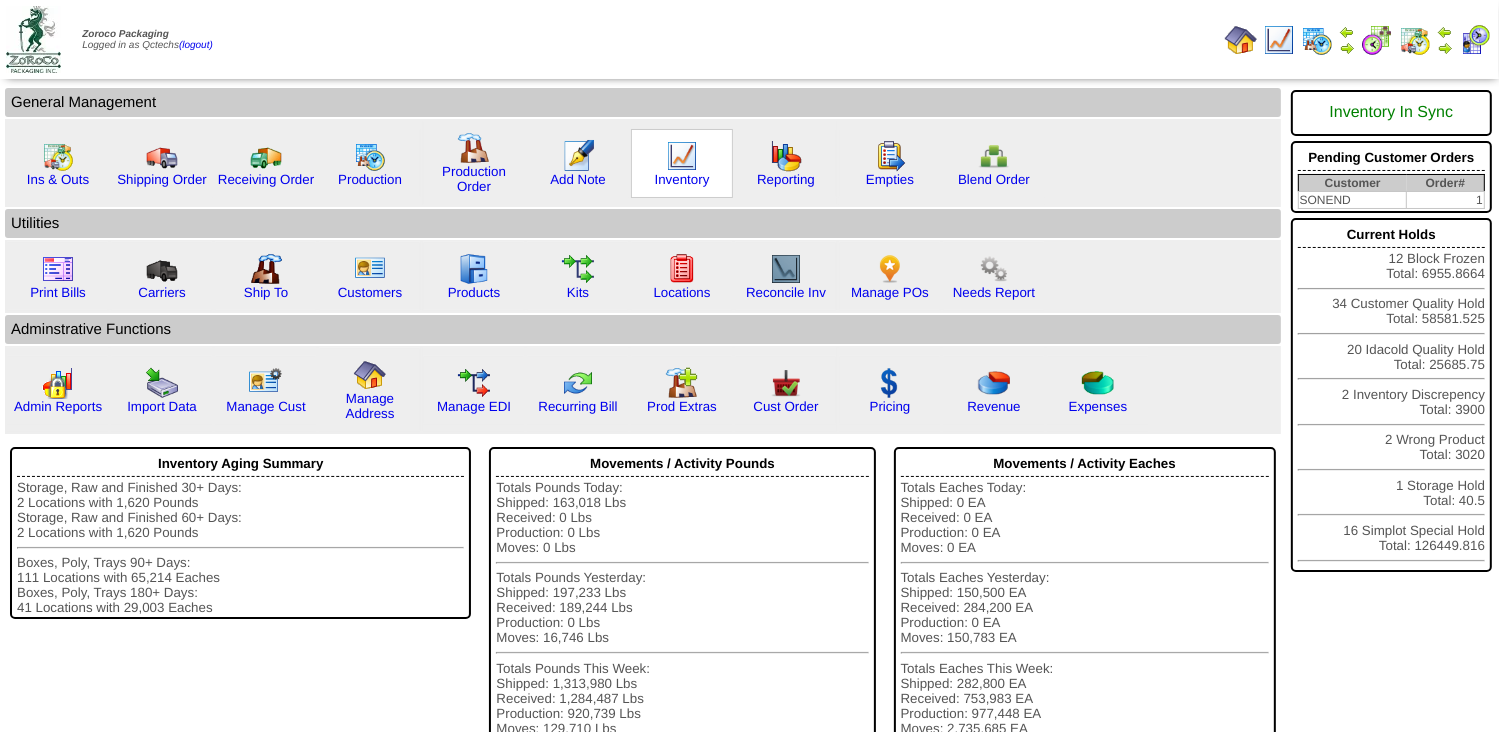 click at bounding box center (682, 156) 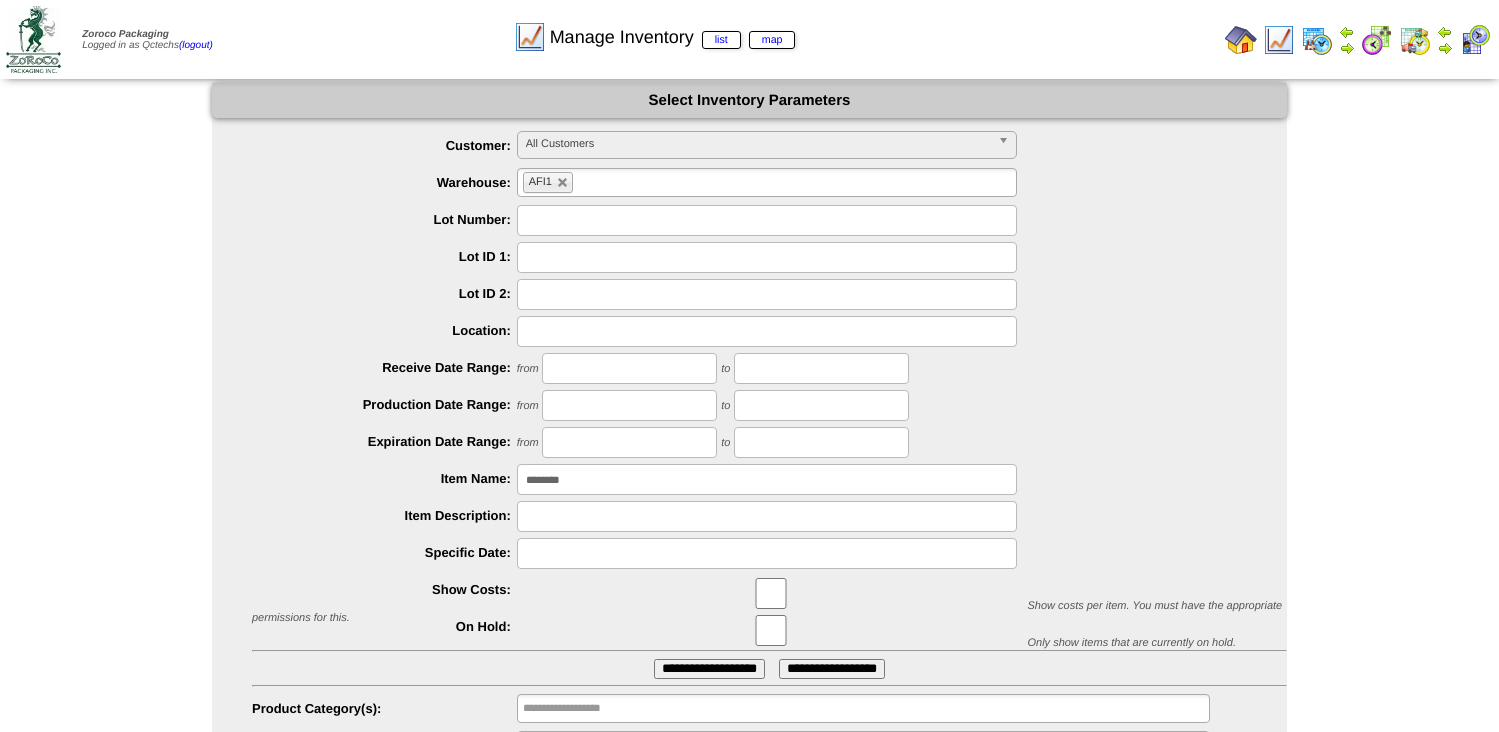 scroll, scrollTop: 0, scrollLeft: 0, axis: both 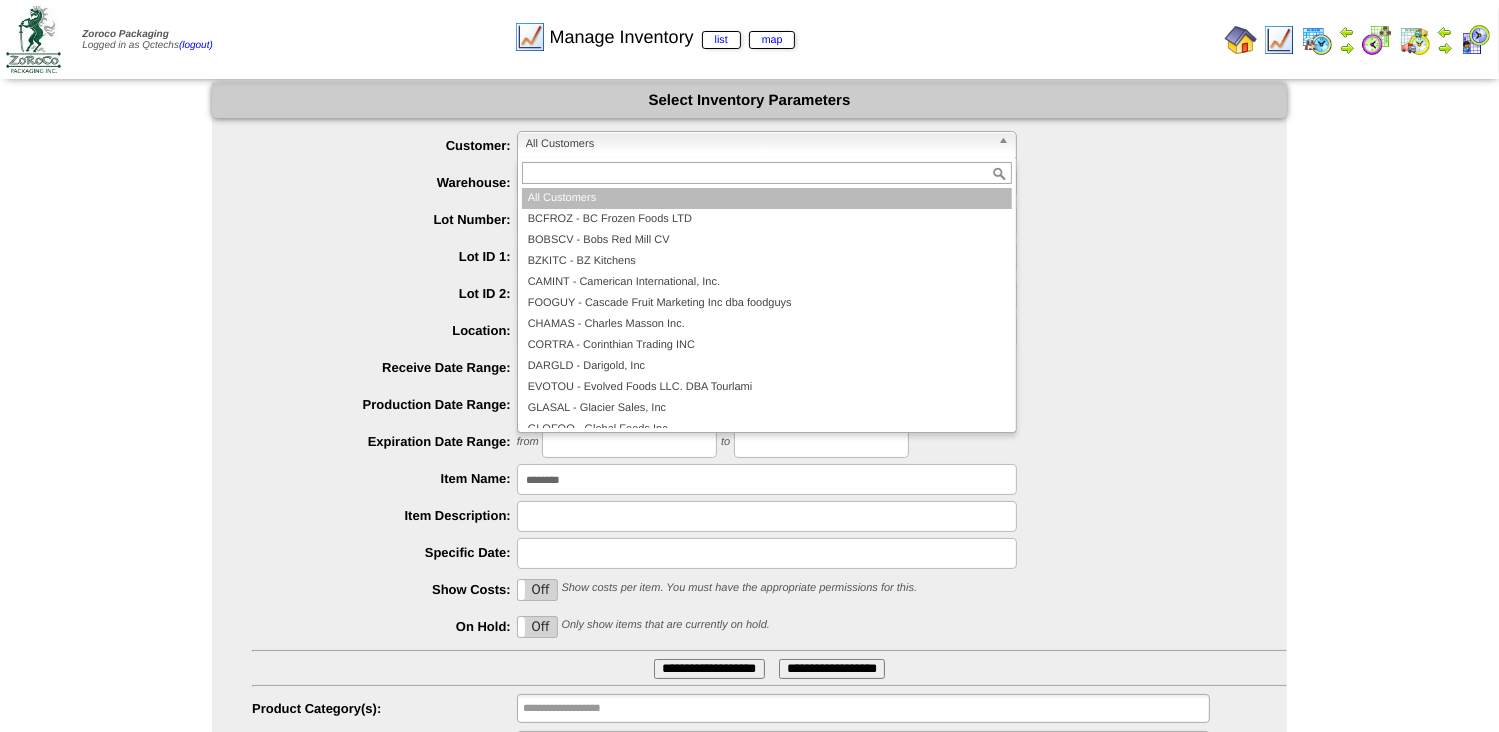 click at bounding box center [1007, 145] 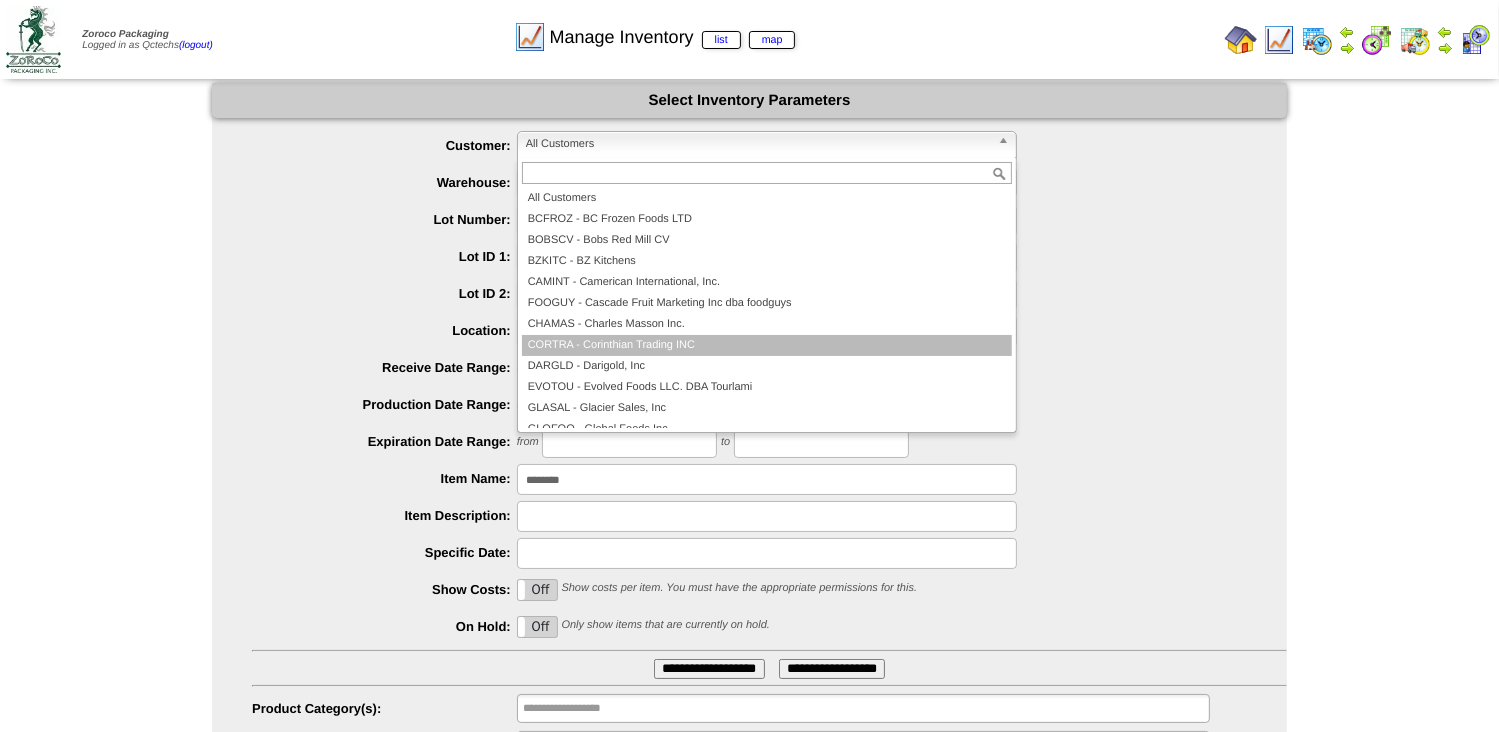 scroll, scrollTop: 75, scrollLeft: 0, axis: vertical 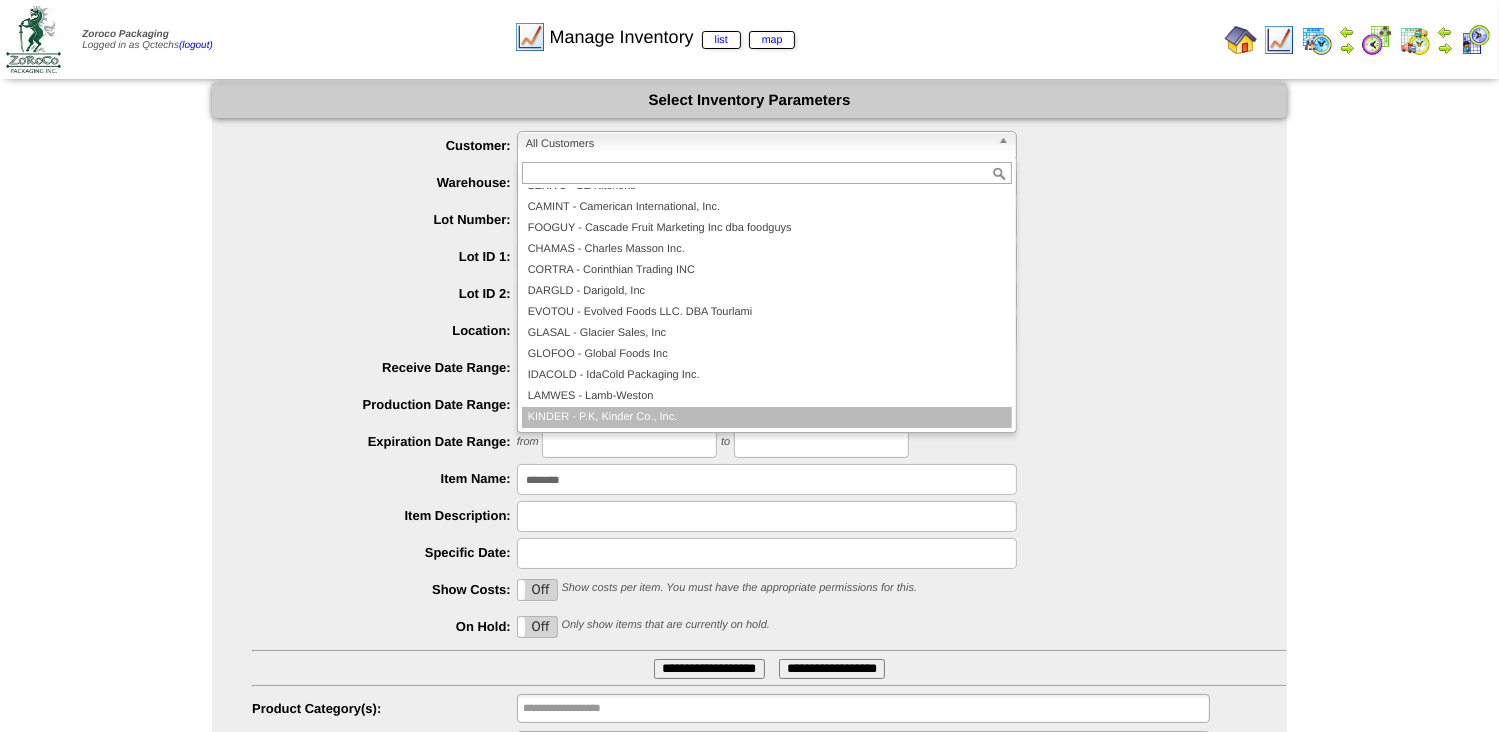 click on "KINDER - P.K, Kinder Co., Inc." at bounding box center [767, 417] 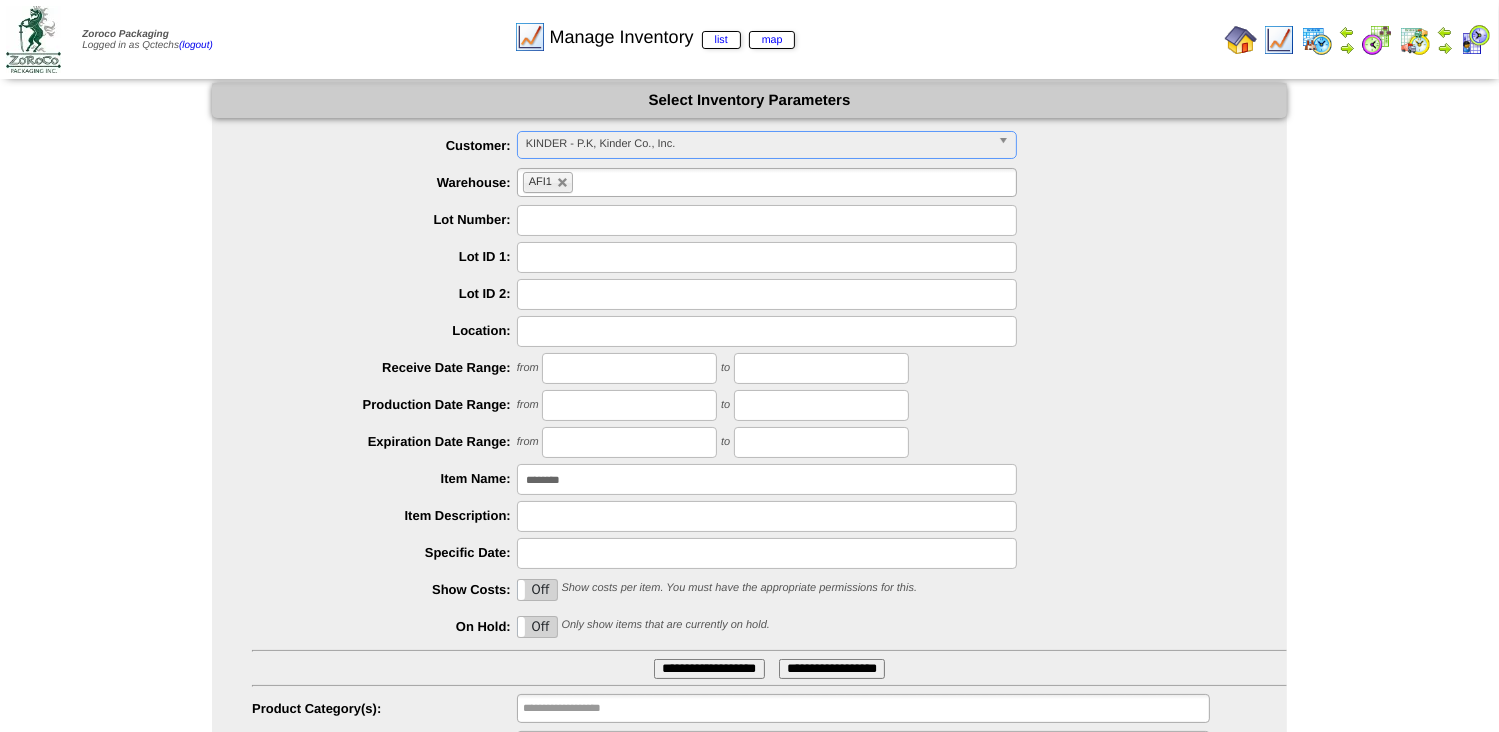 click on "**********" at bounding box center (709, 669) 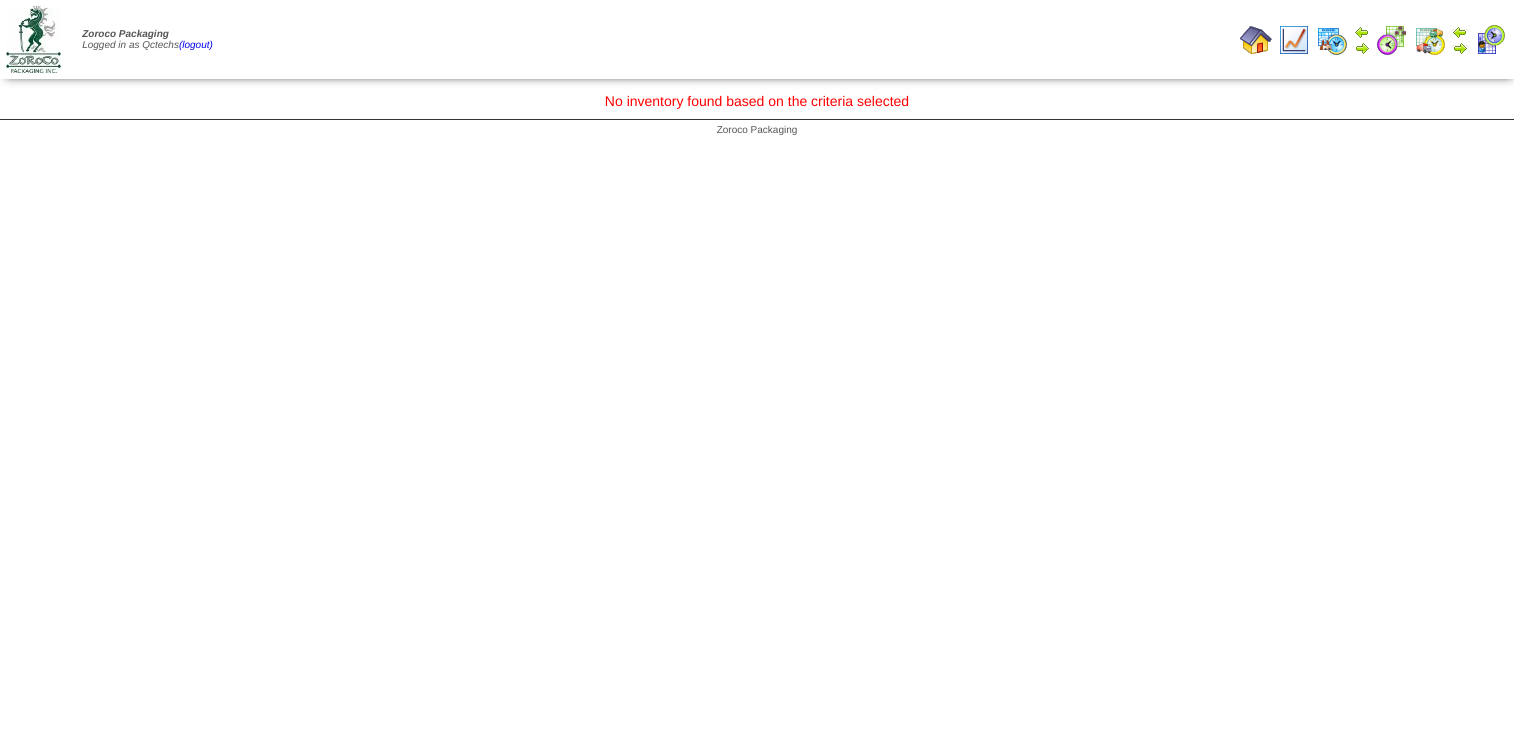 scroll, scrollTop: 0, scrollLeft: 0, axis: both 